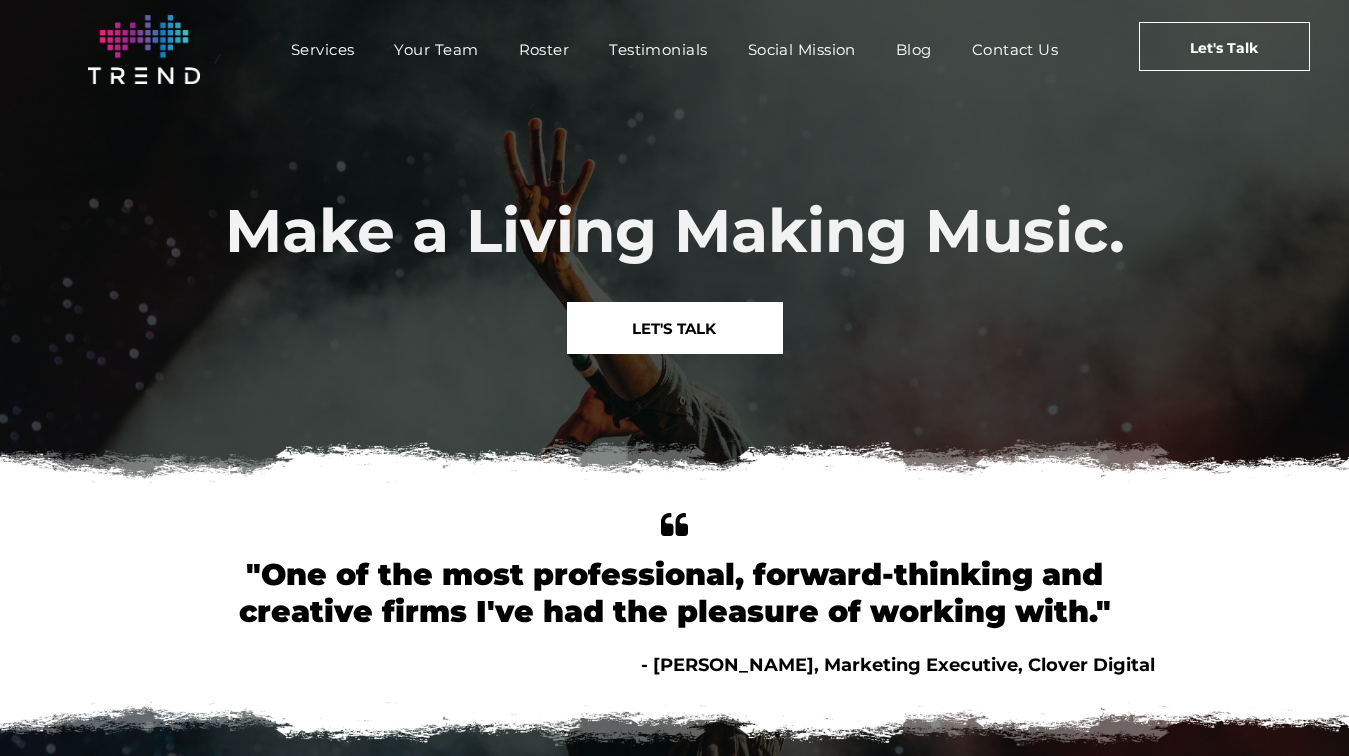 scroll, scrollTop: 0, scrollLeft: 0, axis: both 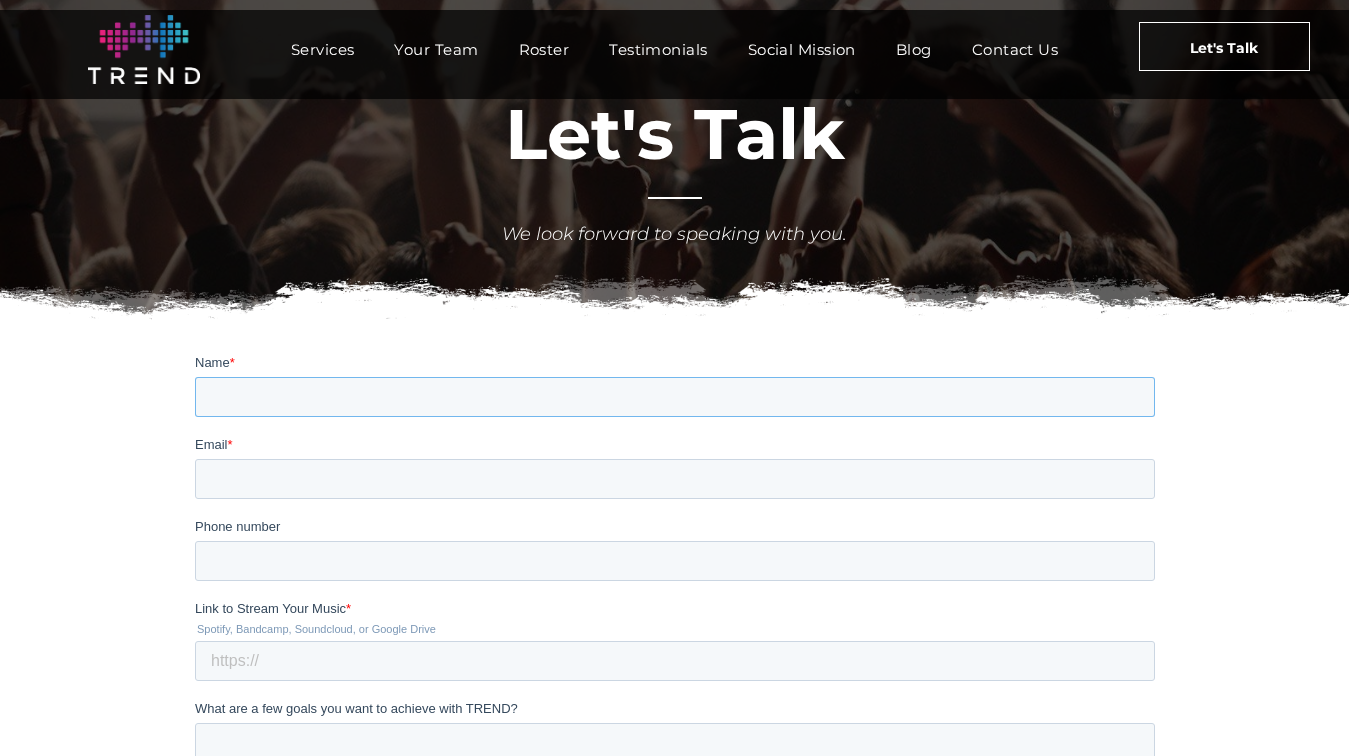 click on "Name *" at bounding box center (674, 397) 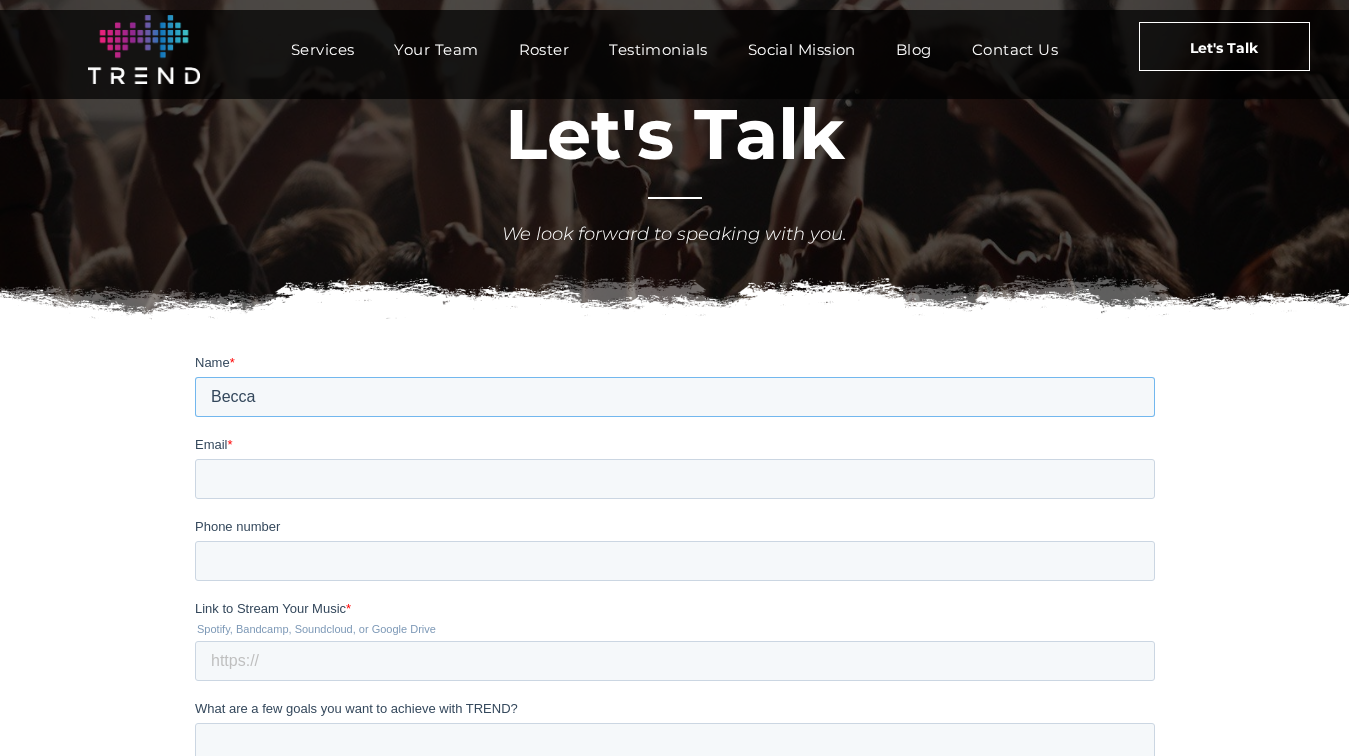 type on "Becca" 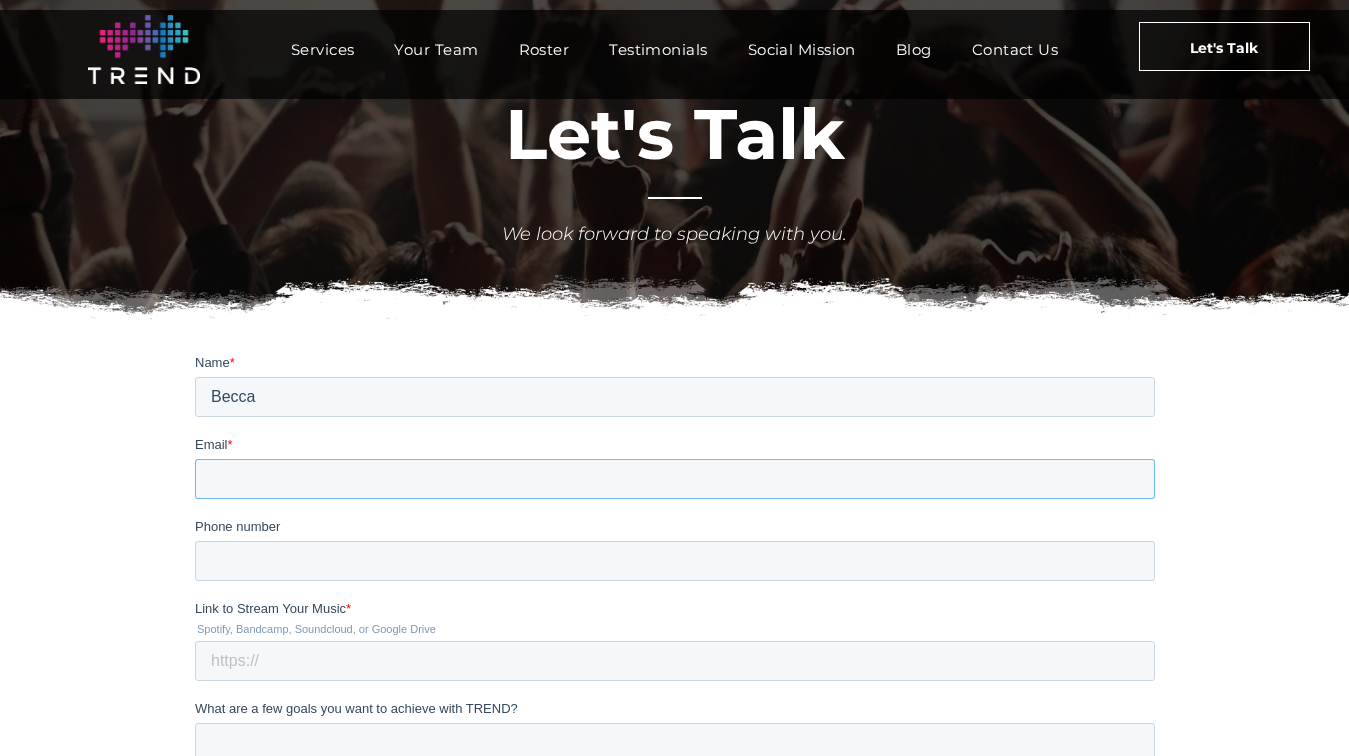 click on "Email *" at bounding box center [674, 479] 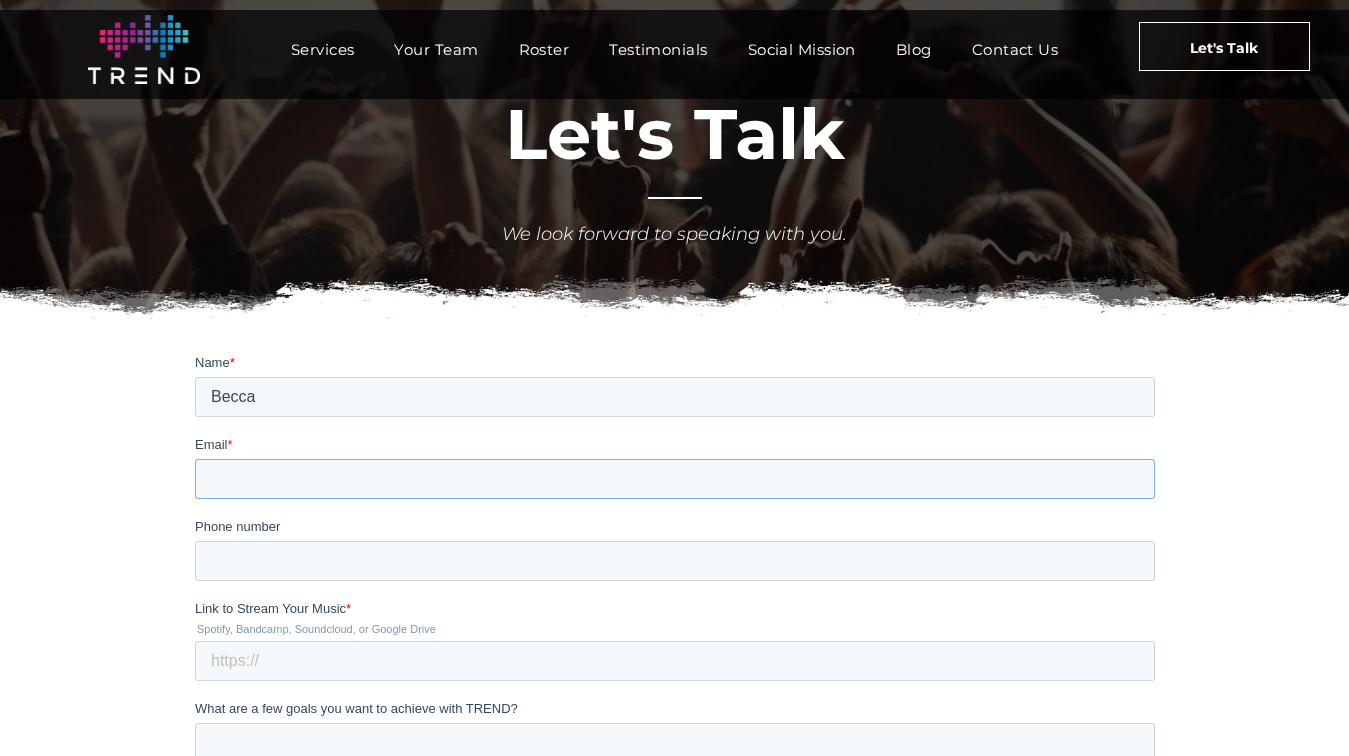 type on "[EMAIL_ADDRESS][DOMAIN_NAME]" 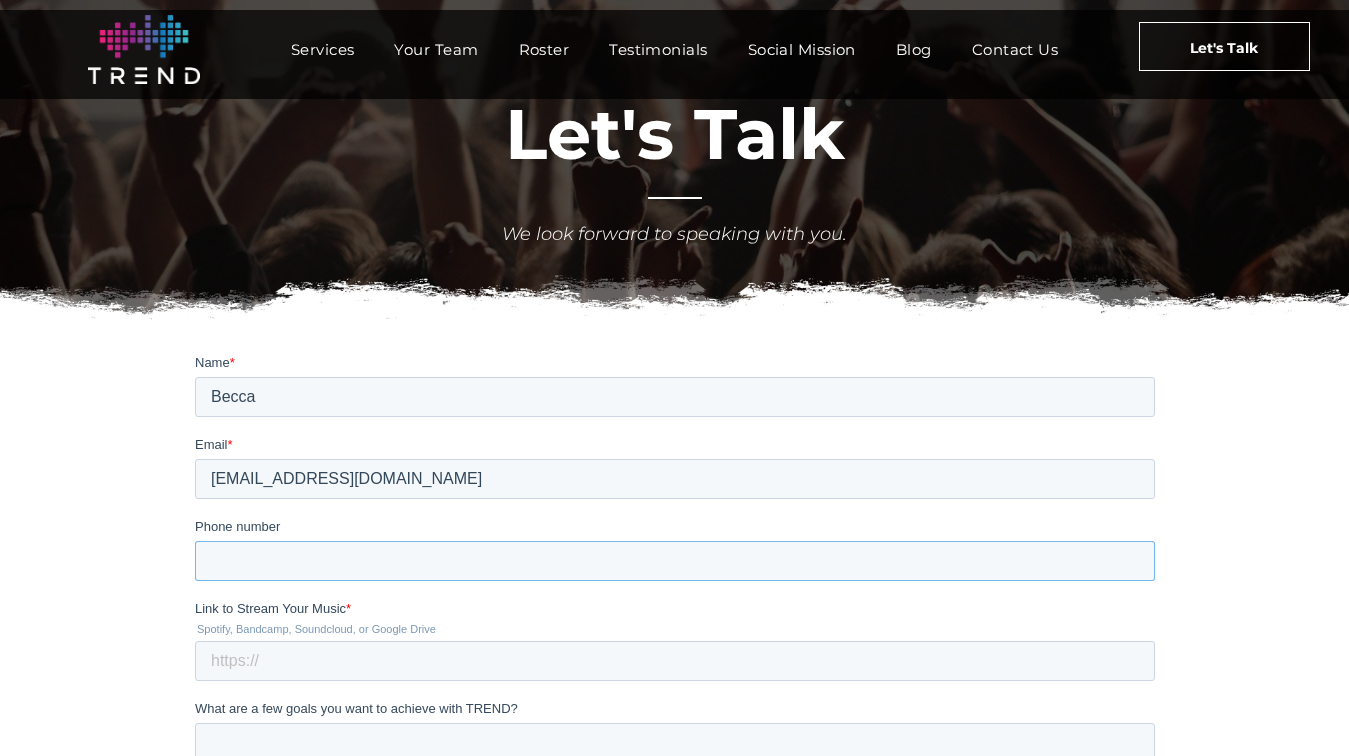 type on "6176205454" 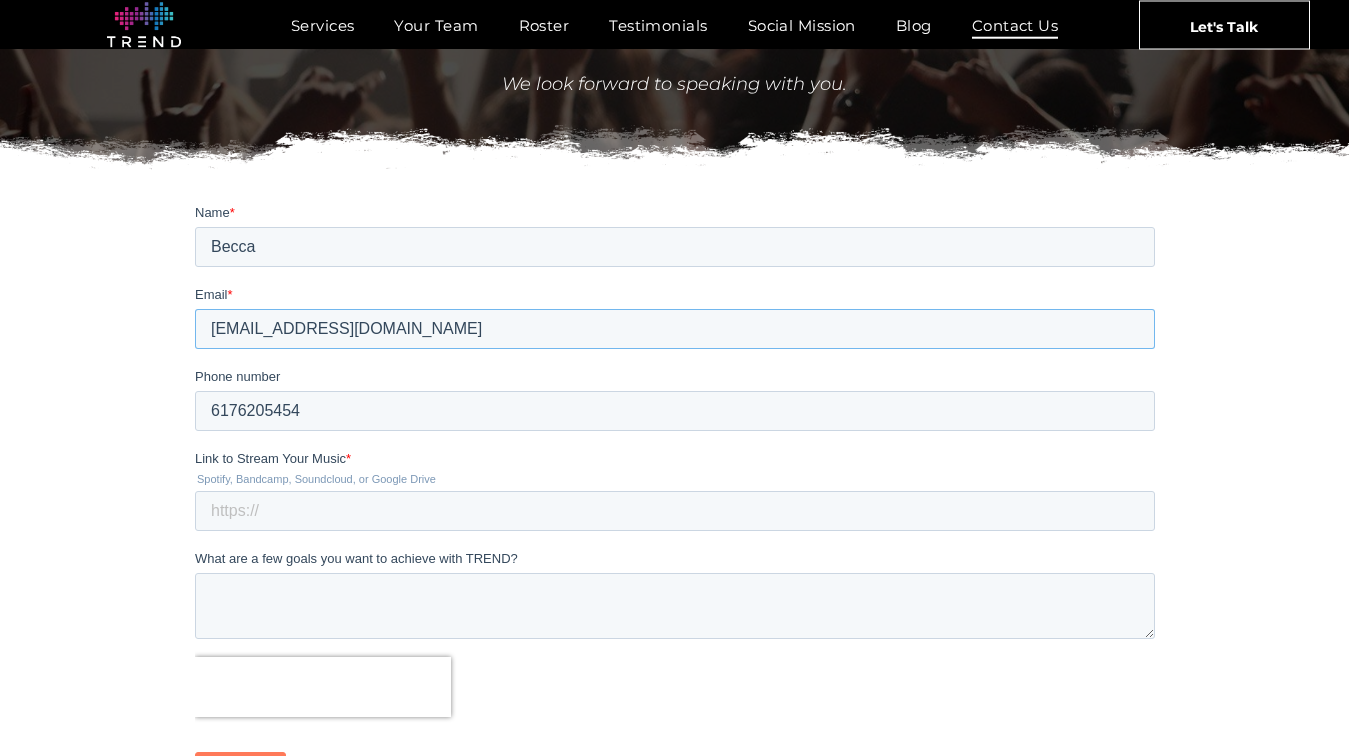 scroll, scrollTop: 253, scrollLeft: 0, axis: vertical 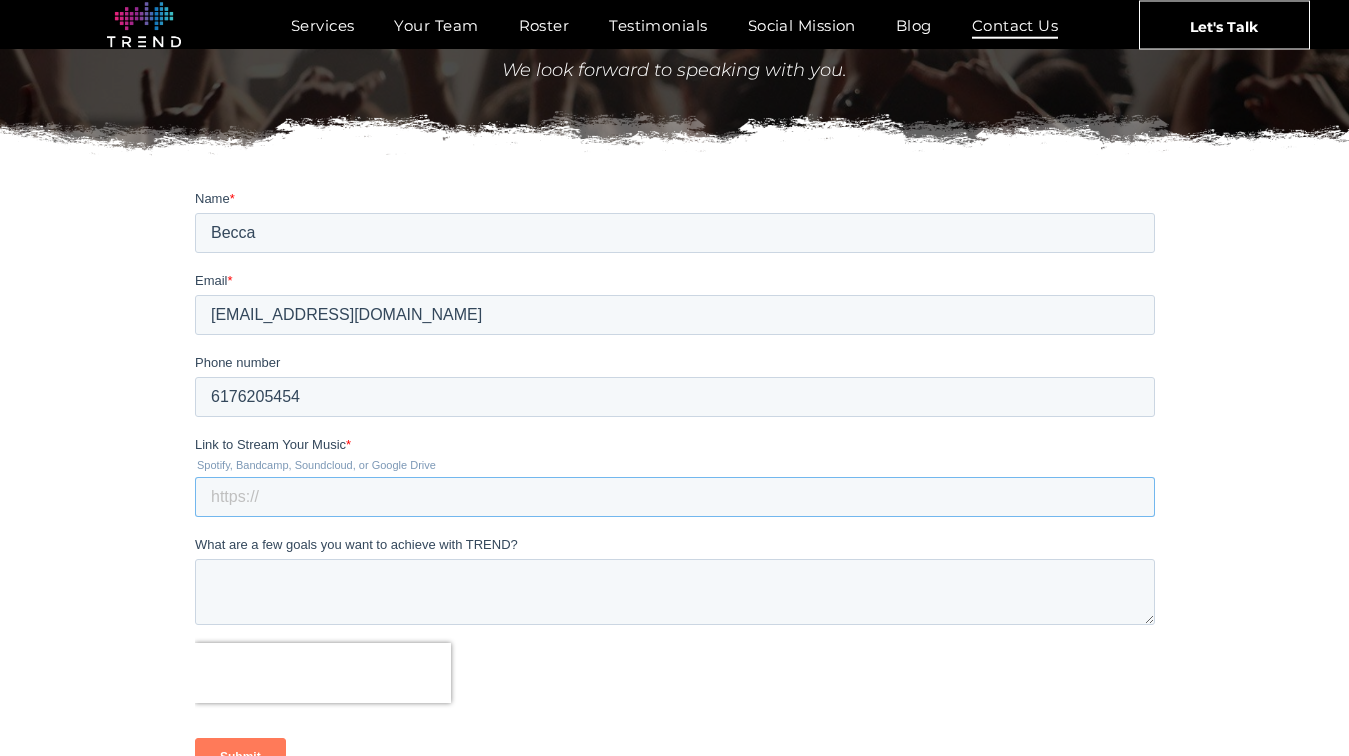 click on "Link to Stream Your Music *" at bounding box center (674, 497) 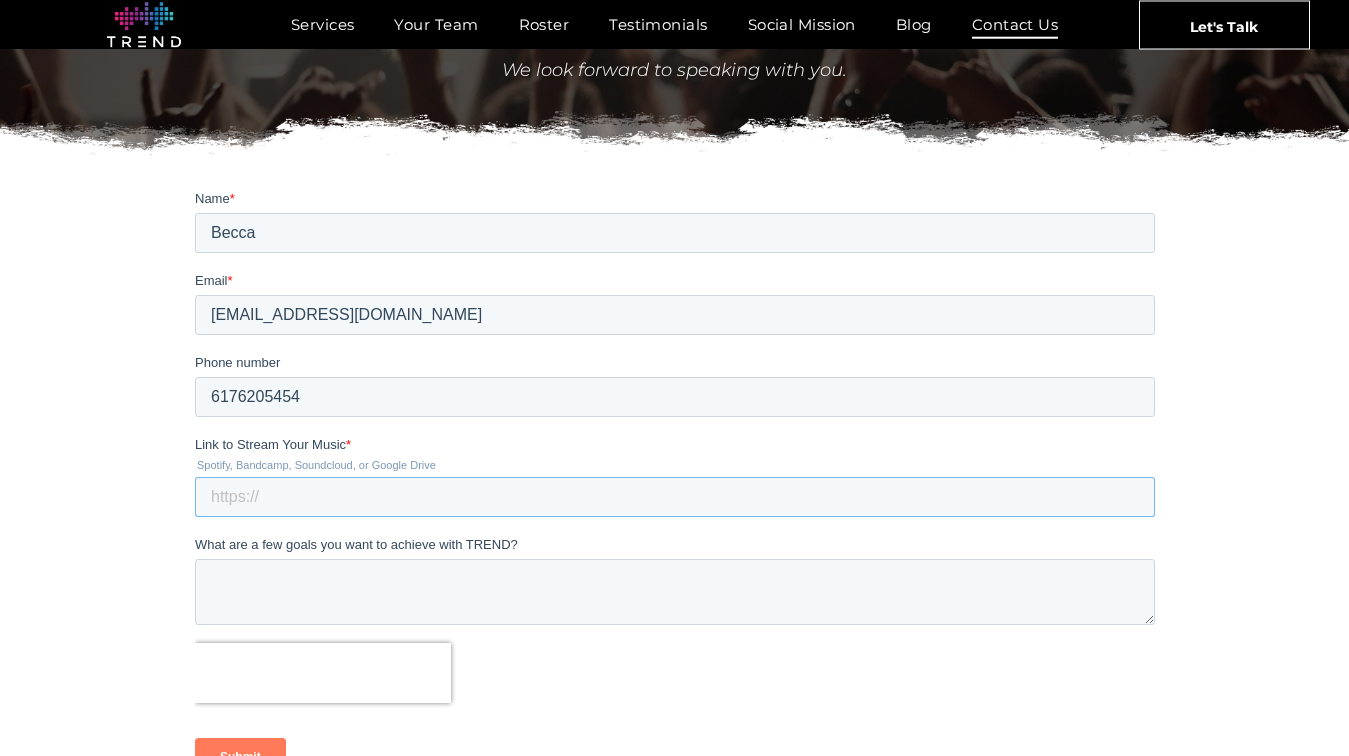 click on "Link to Stream Your Music *" at bounding box center [674, 497] 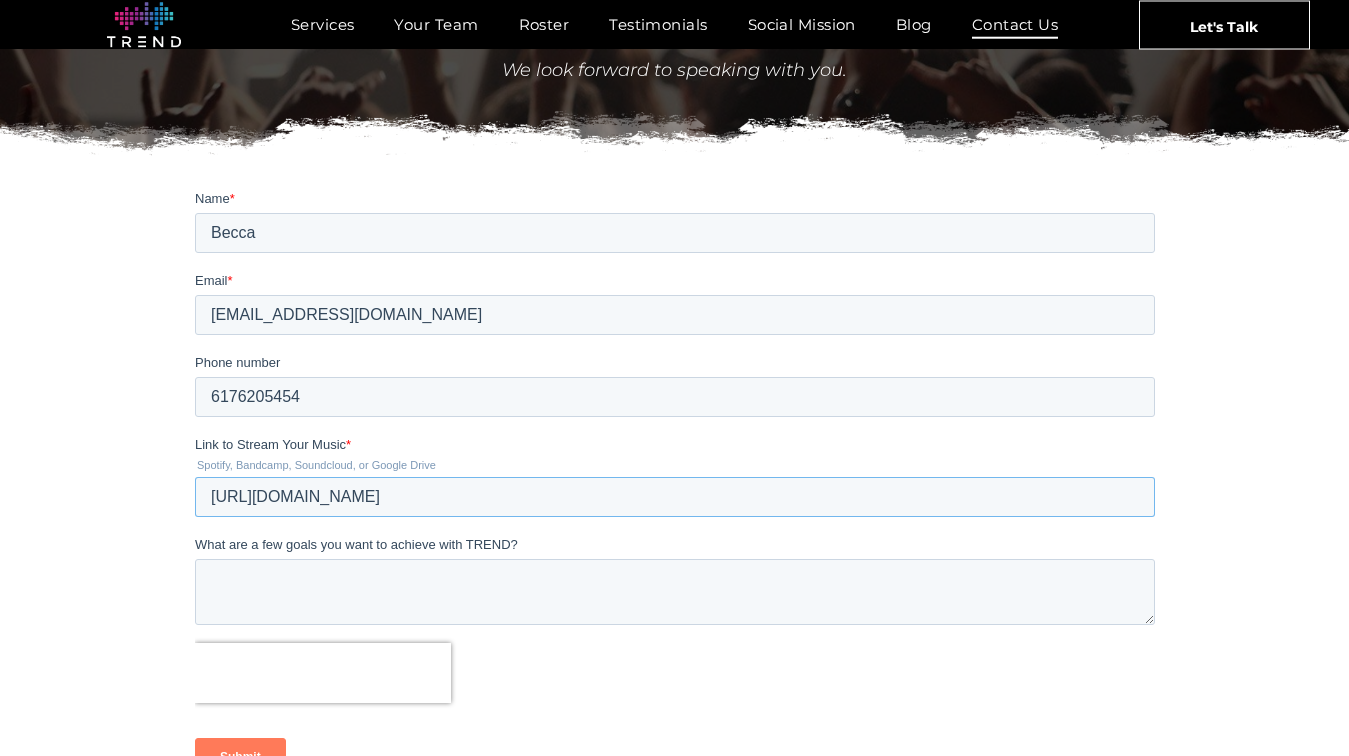 type on "[URL][DOMAIN_NAME]" 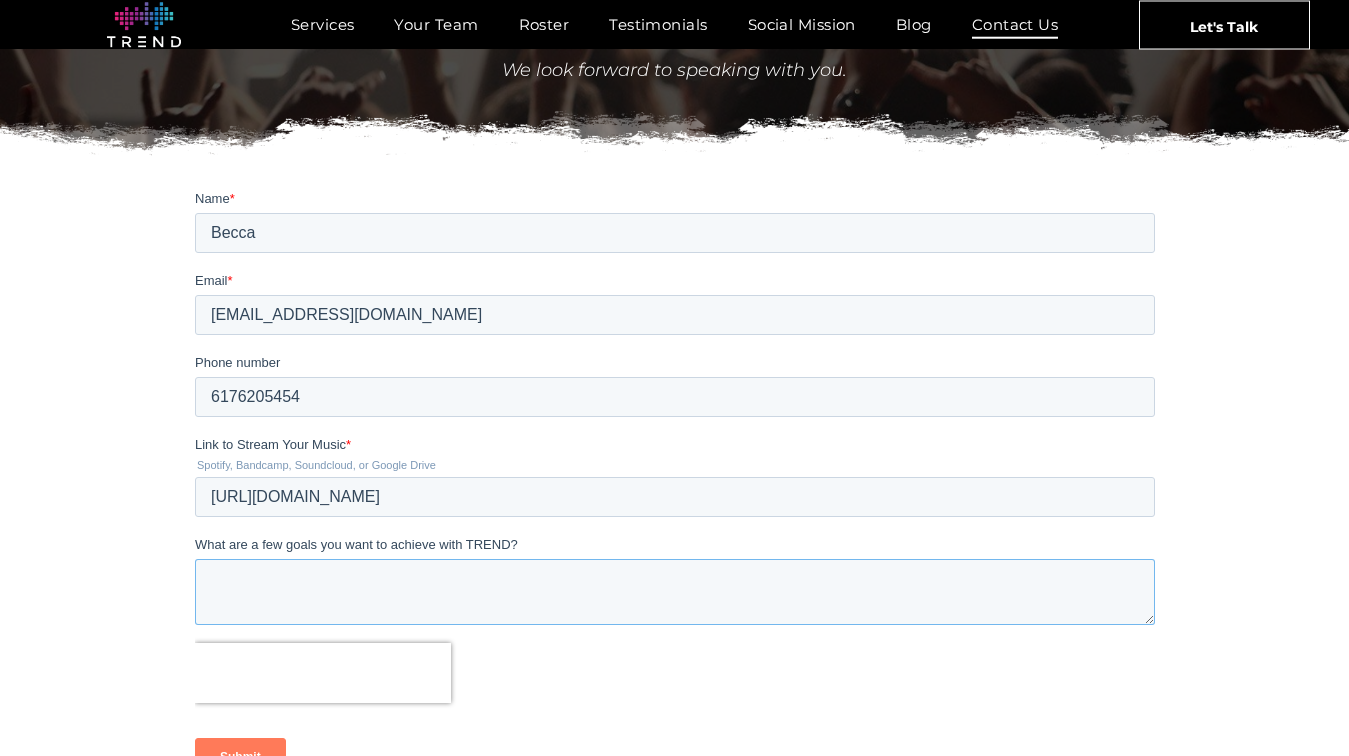 click on "What are a few goals you want to achieve with TREND?" at bounding box center (674, 592) 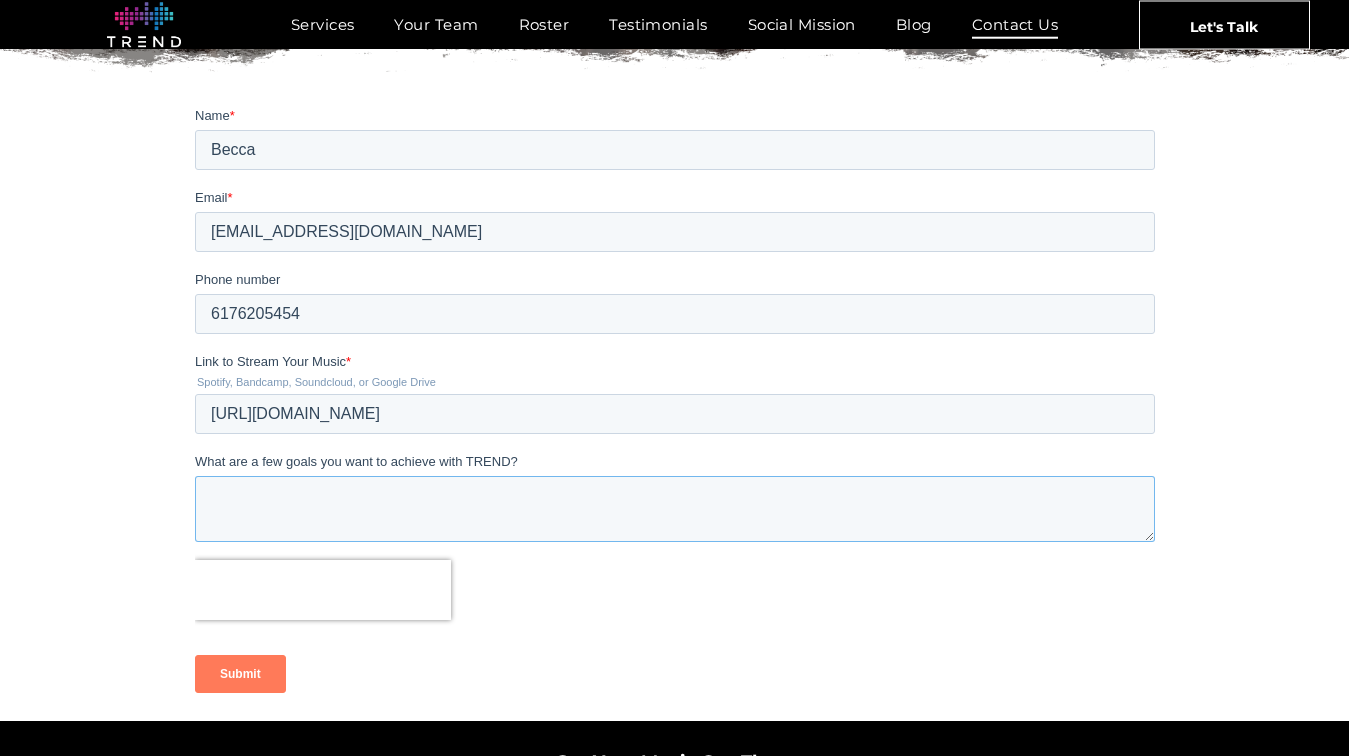 scroll, scrollTop: 344, scrollLeft: 0, axis: vertical 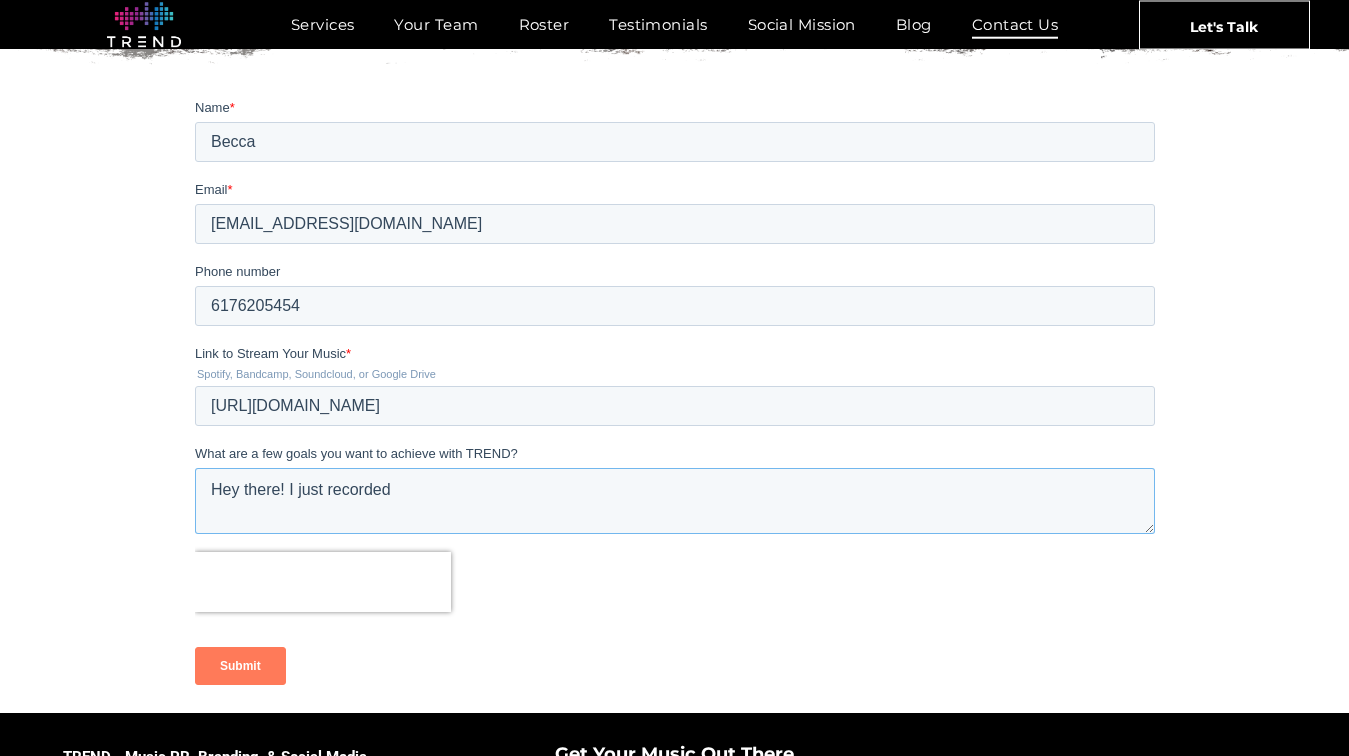 drag, startPoint x: 439, startPoint y: 483, endPoint x: 284, endPoint y: 485, distance: 155.01291 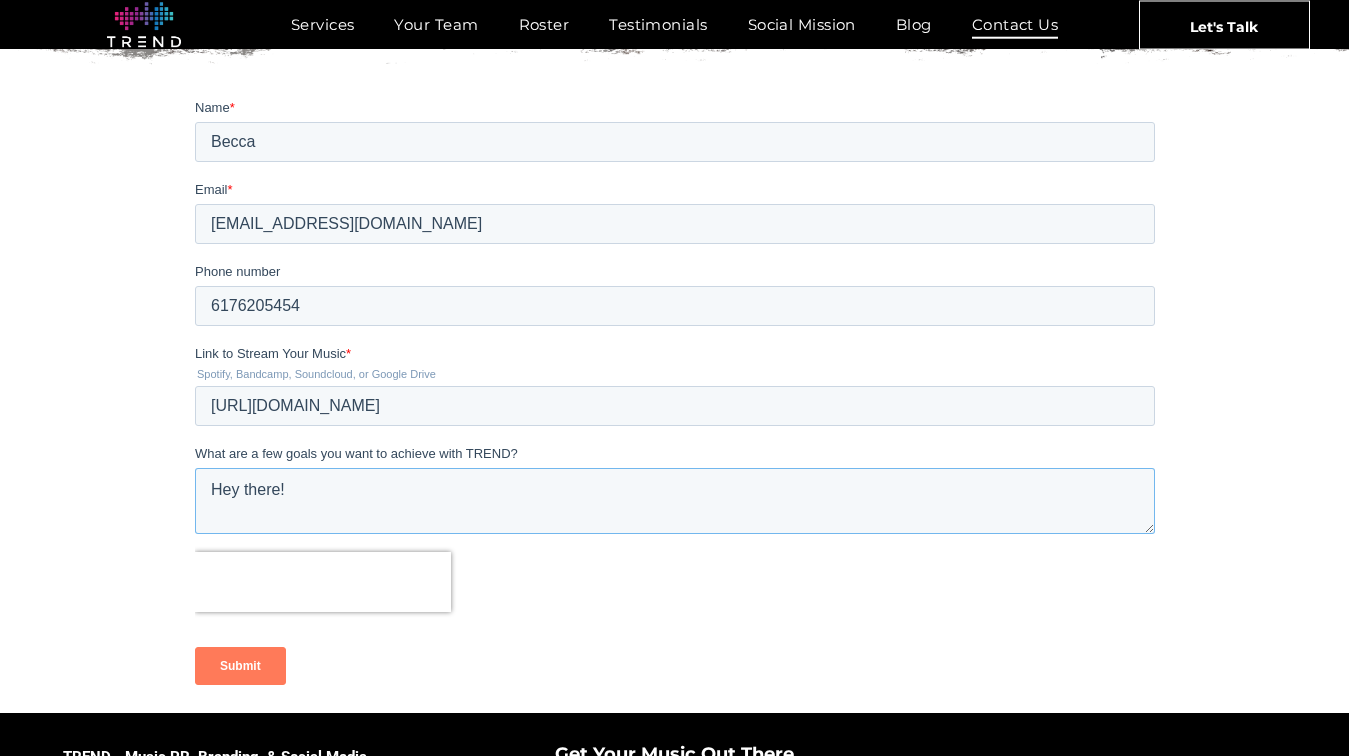 paste on "I just wrapped up mixing my first full-length album, recorded live with a soulful, vintage R&B feel." 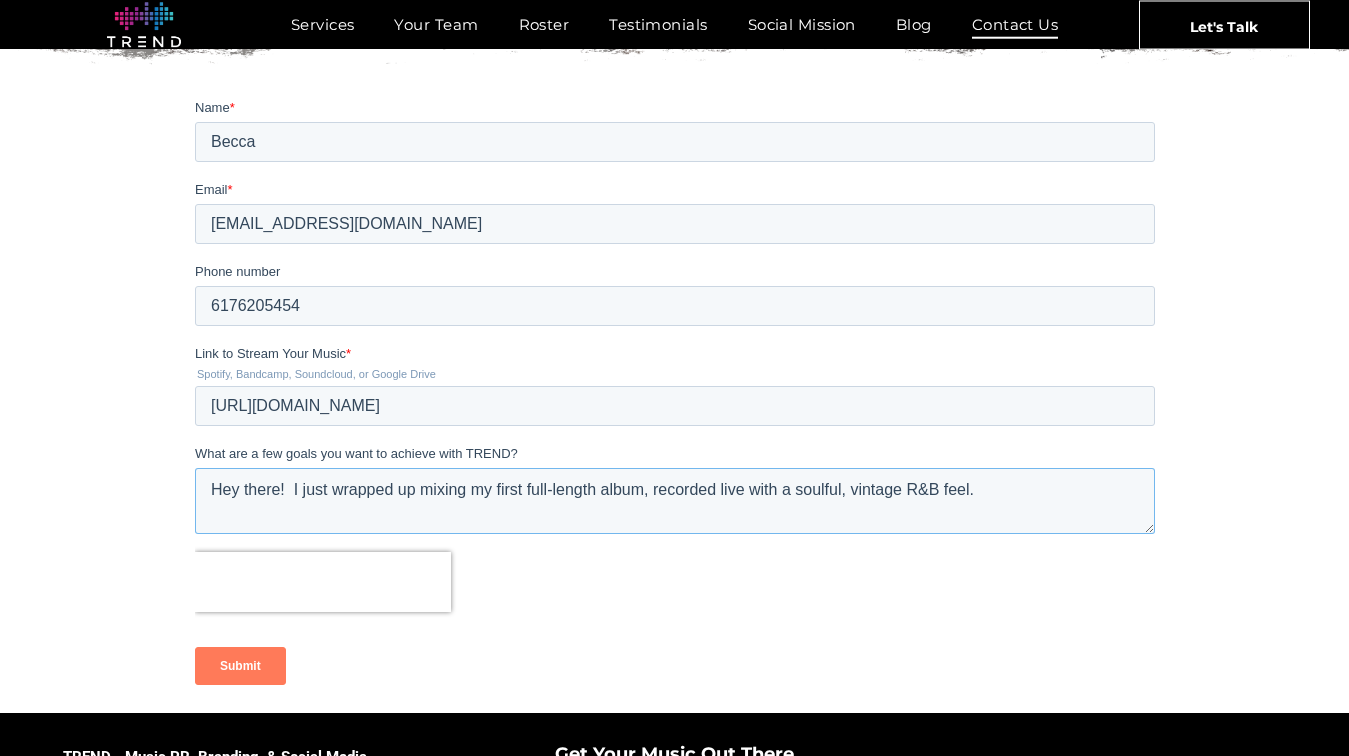 click on "Hey there!  I just wrapped up mixing my first full-length album, recorded live with a soulful, vintage R&B feel." at bounding box center [674, 501] 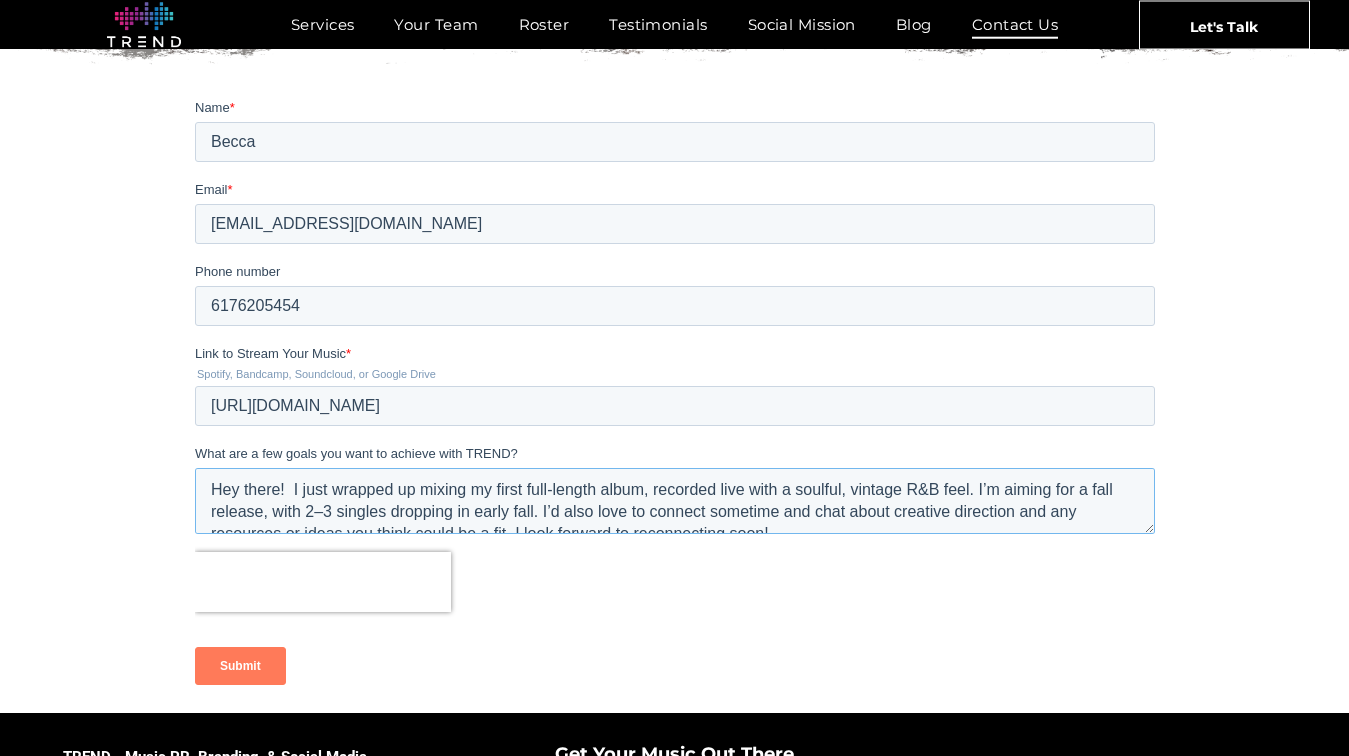 scroll, scrollTop: 10, scrollLeft: 0, axis: vertical 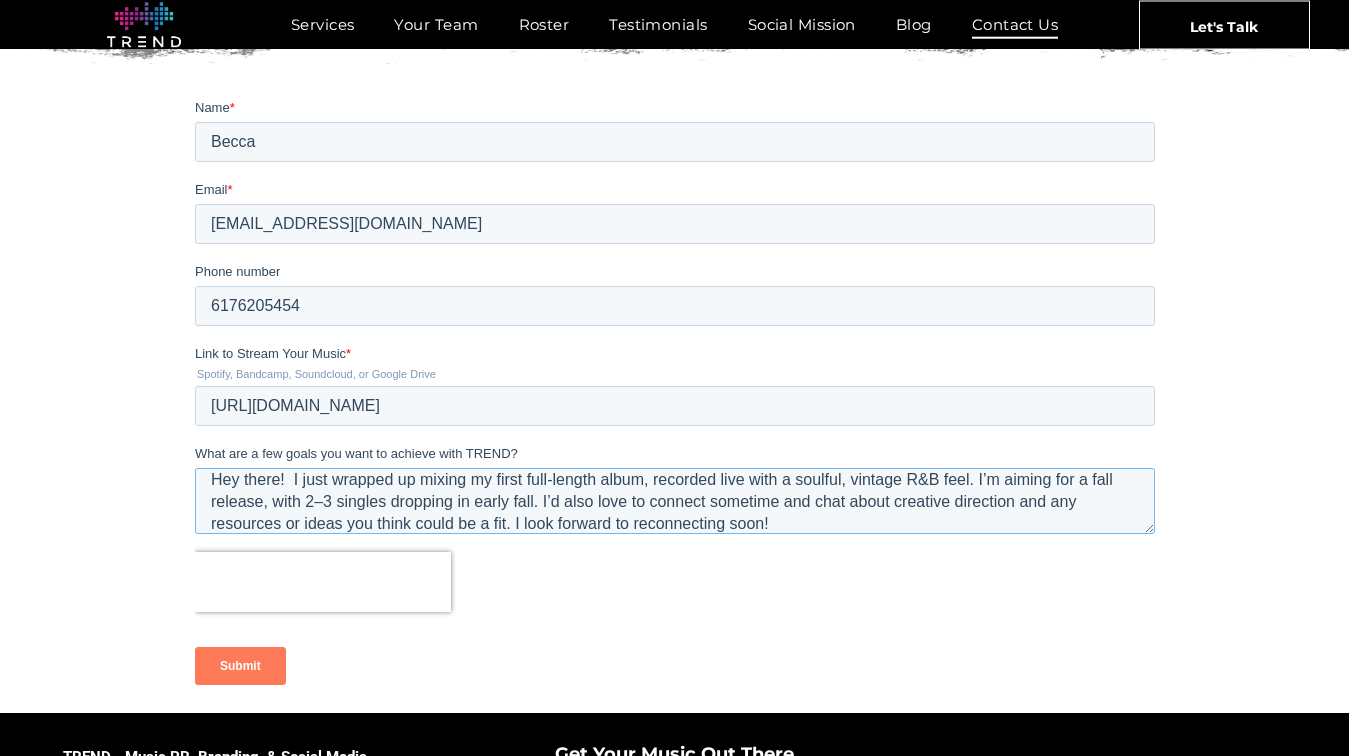 click on "Hey there!  I just wrapped up mixing my first full-length album, recorded live with a soulful, vintage R&B feel. I’m aiming for a fall release, with 2–3 singles dropping in early fall. I’d also love to connect sometime and chat about creative direction and any resources or ideas you think could be a fit. I look forward to reconnecting soon!" at bounding box center [674, 501] 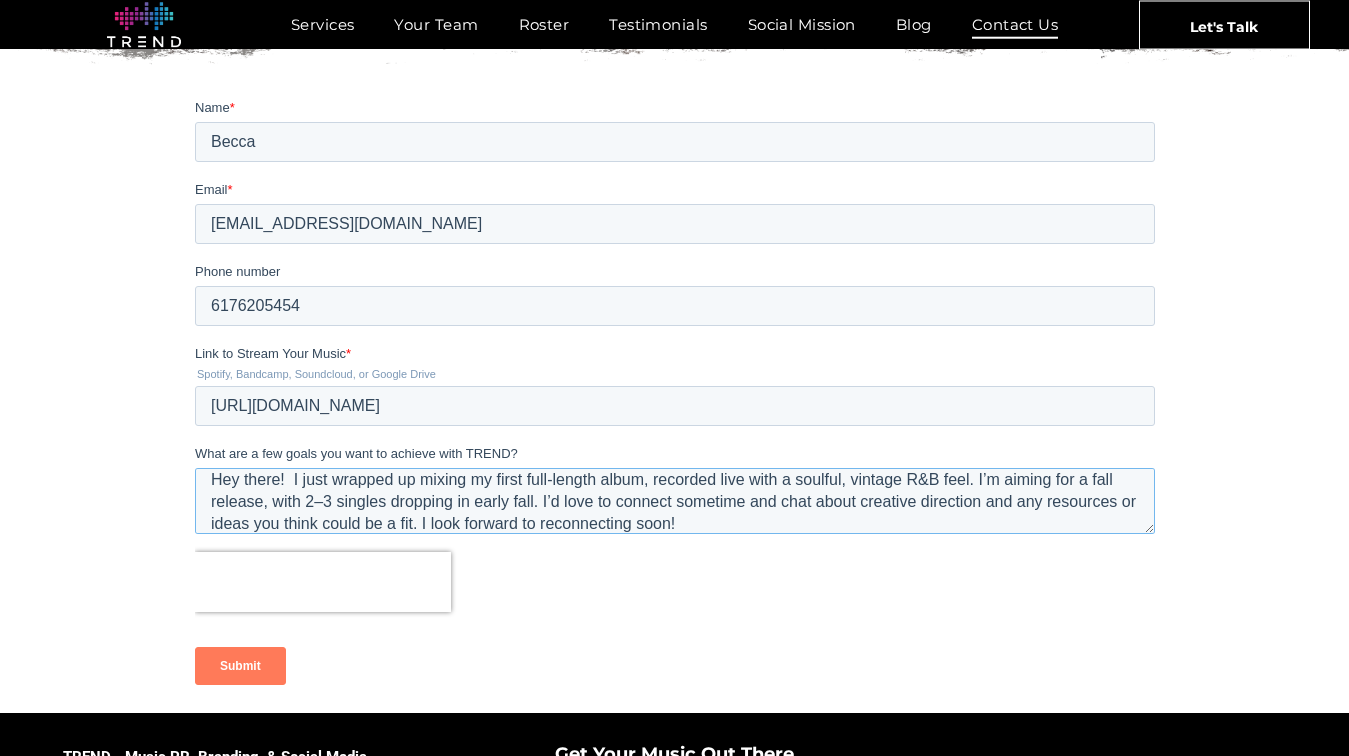 click on "Hey there!  I just wrapped up mixing my first full-length album, recorded live with a soulful, vintage R&B feel. I’m aiming for a fall release, with 2–3 singles dropping in early fall. I’d love to connect sometime and chat about creative direction and any resources or ideas you think could be a fit. I look forward to reconnecting soon!" at bounding box center (674, 501) 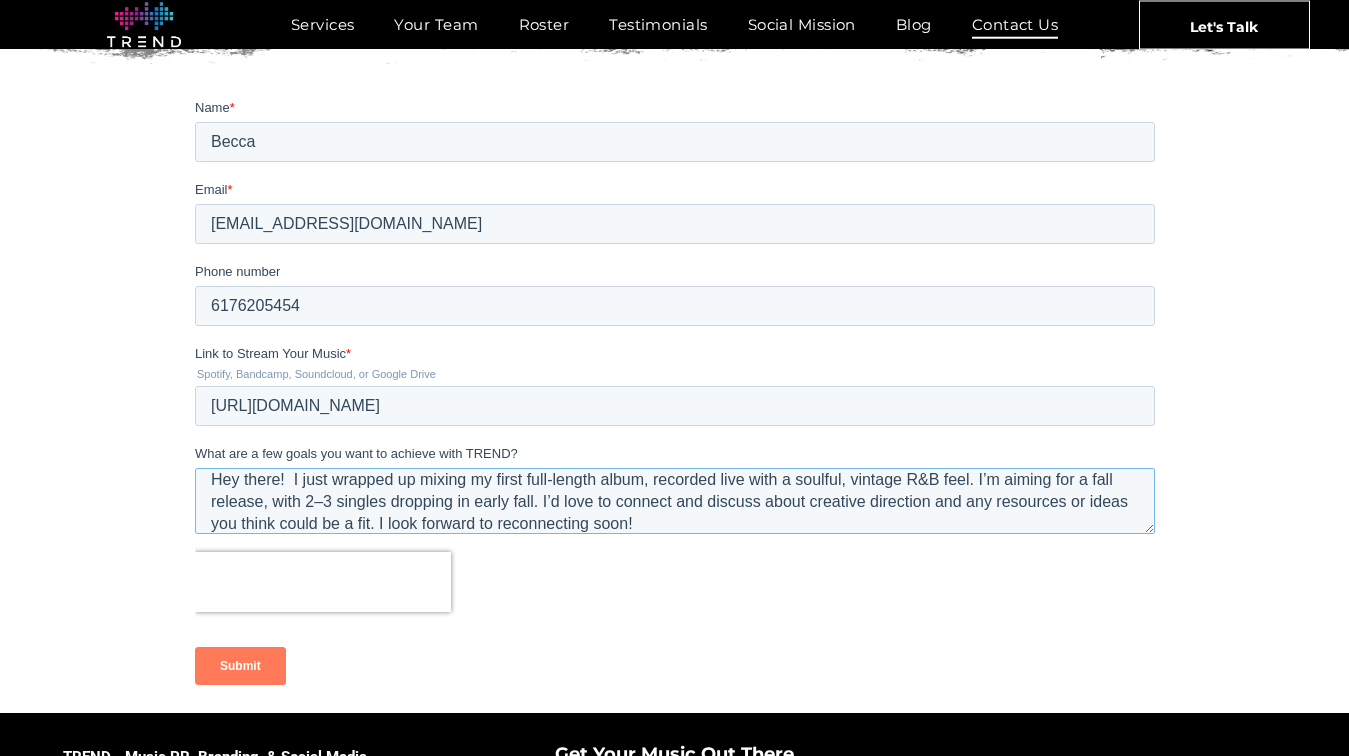 click on "Hey there!  I just wrapped up mixing my first full-length album, recorded live with a soulful, vintage R&B feel. I’m aiming for a fall release, with 2–3 singles dropping in early fall. I’d love to connect and discuss about creative direction and any resources or ideas you think could be a fit. I look forward to reconnecting soon!" at bounding box center (674, 501) 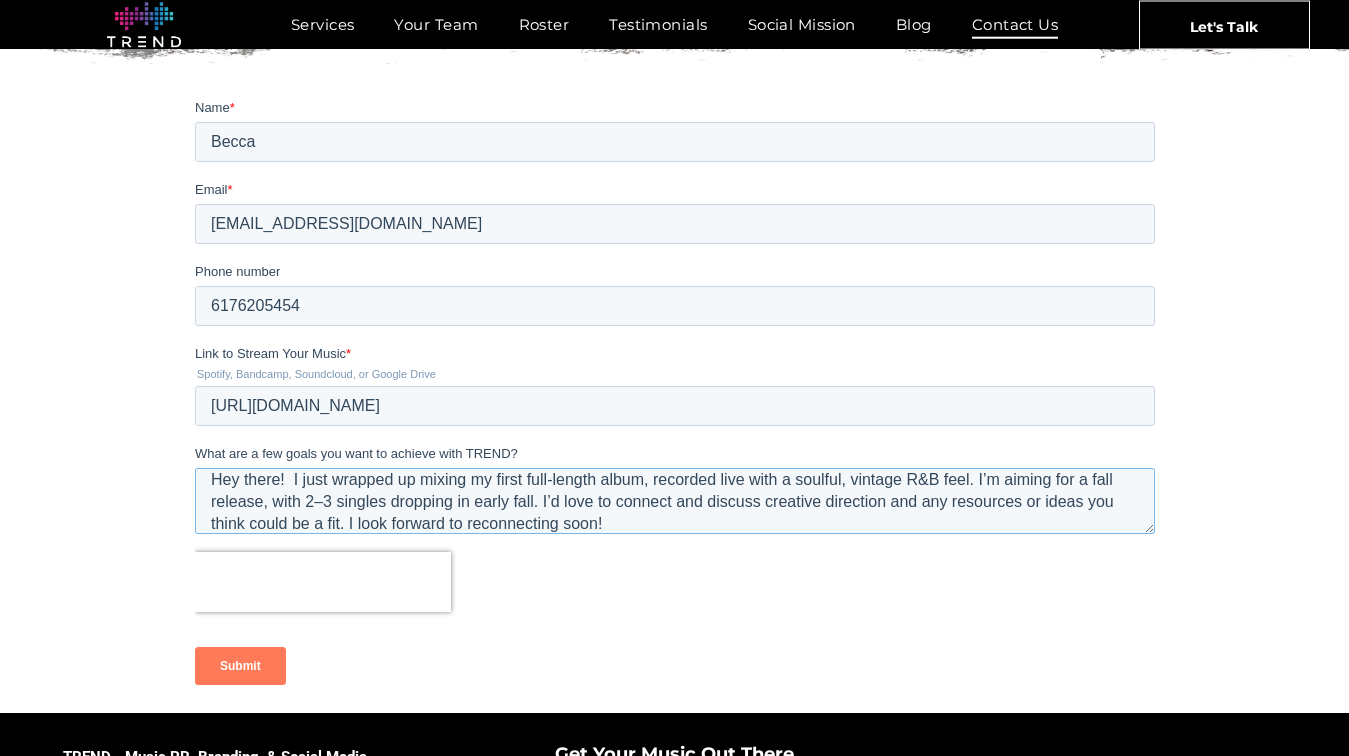 click on "Hey there!  I just wrapped up mixing my first full-length album, recorded live with a soulful, vintage R&B feel. I’m aiming for a fall release, with 2–3 singles dropping in early fall. I’d love to connect and discuss creative direction and any resources or ideas you think could be a fit. I look forward to reconnecting soon!" at bounding box center [674, 501] 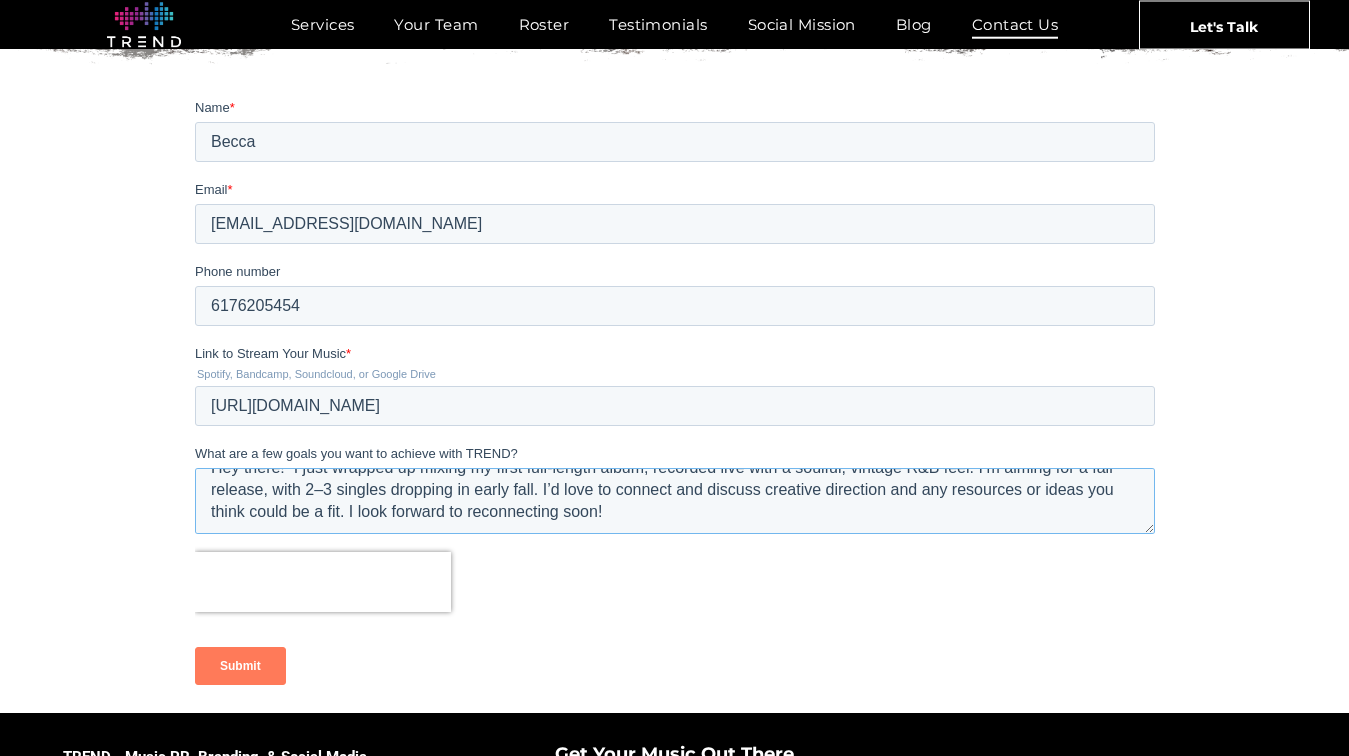 drag, startPoint x: 648, startPoint y: 530, endPoint x: 383, endPoint y: 530, distance: 265 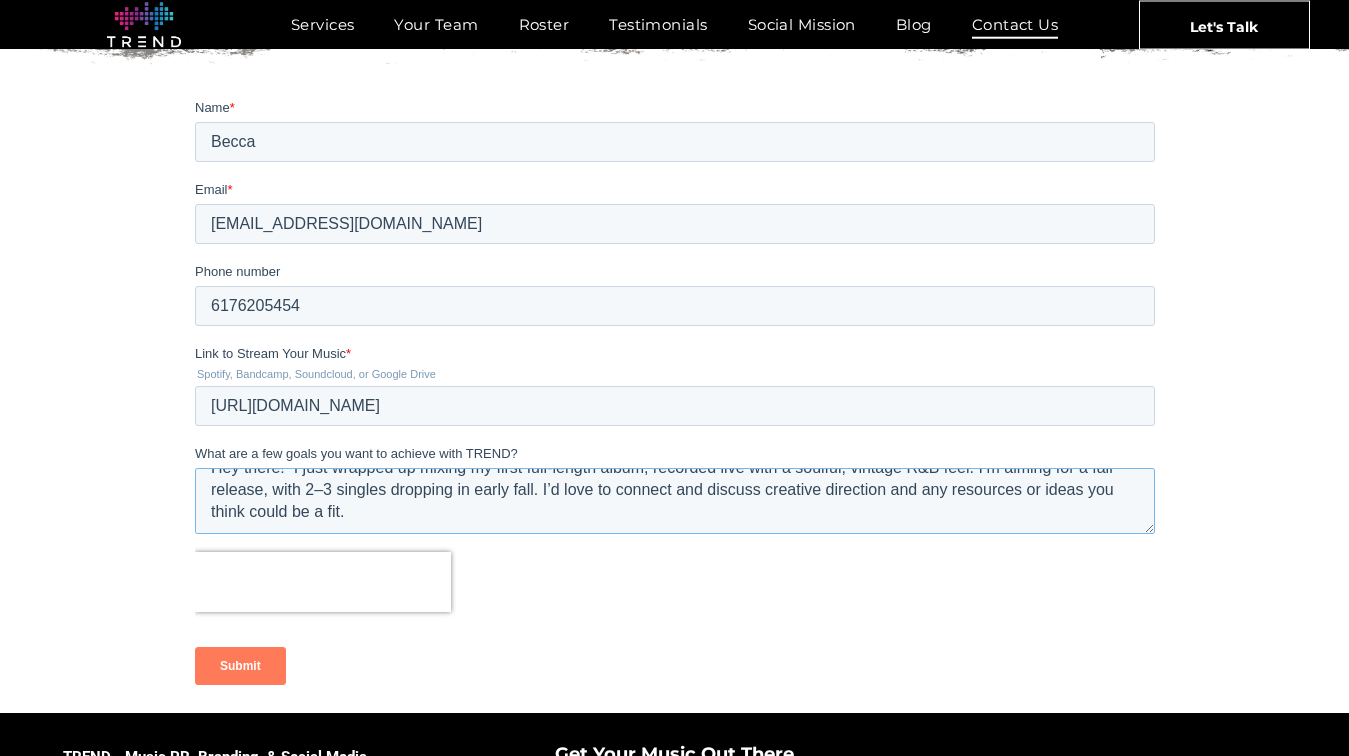 scroll, scrollTop: 15, scrollLeft: 0, axis: vertical 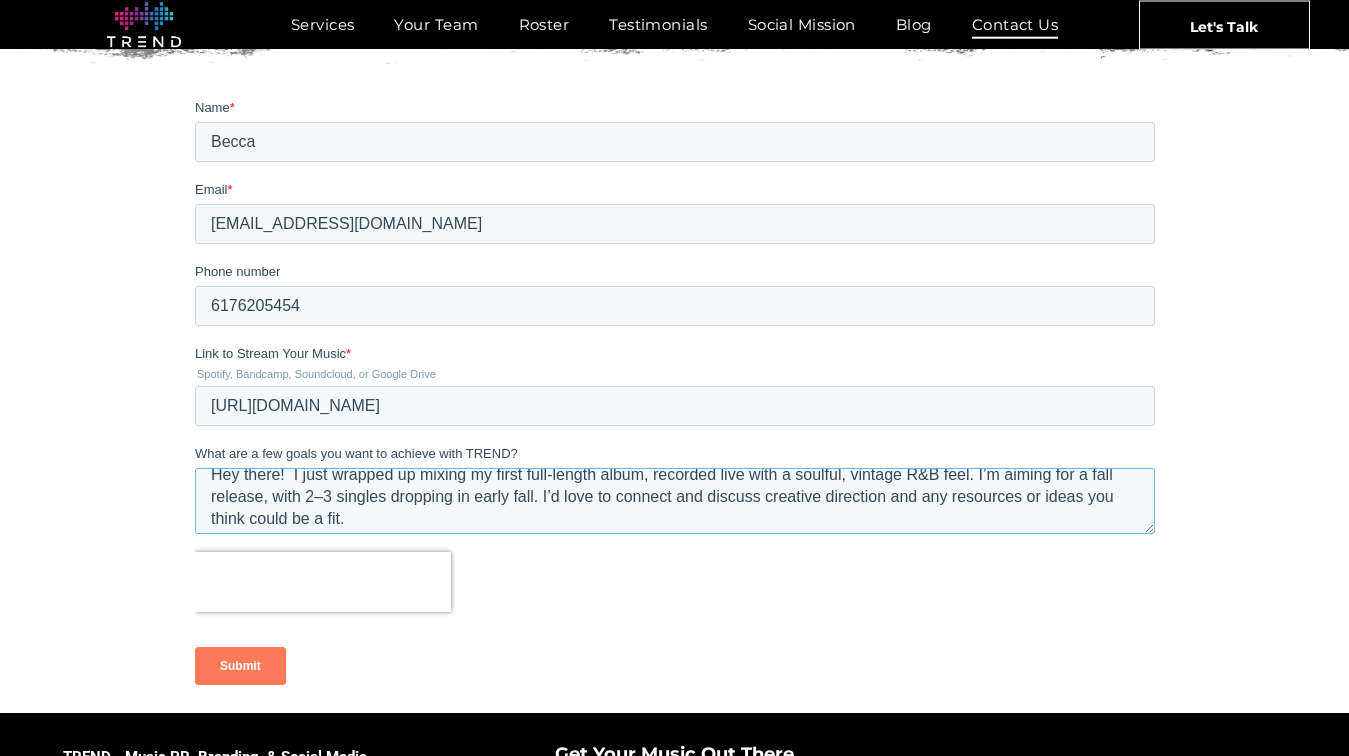 click on "Hey there!  I just wrapped up mixing my first full-length album, recorded live with a soulful, vintage R&B feel. I’m aiming for a fall release, with 2–3 singles dropping in early fall. I’d love to connect and discuss creative direction and any resources or ideas you think could be a fit." at bounding box center [674, 501] 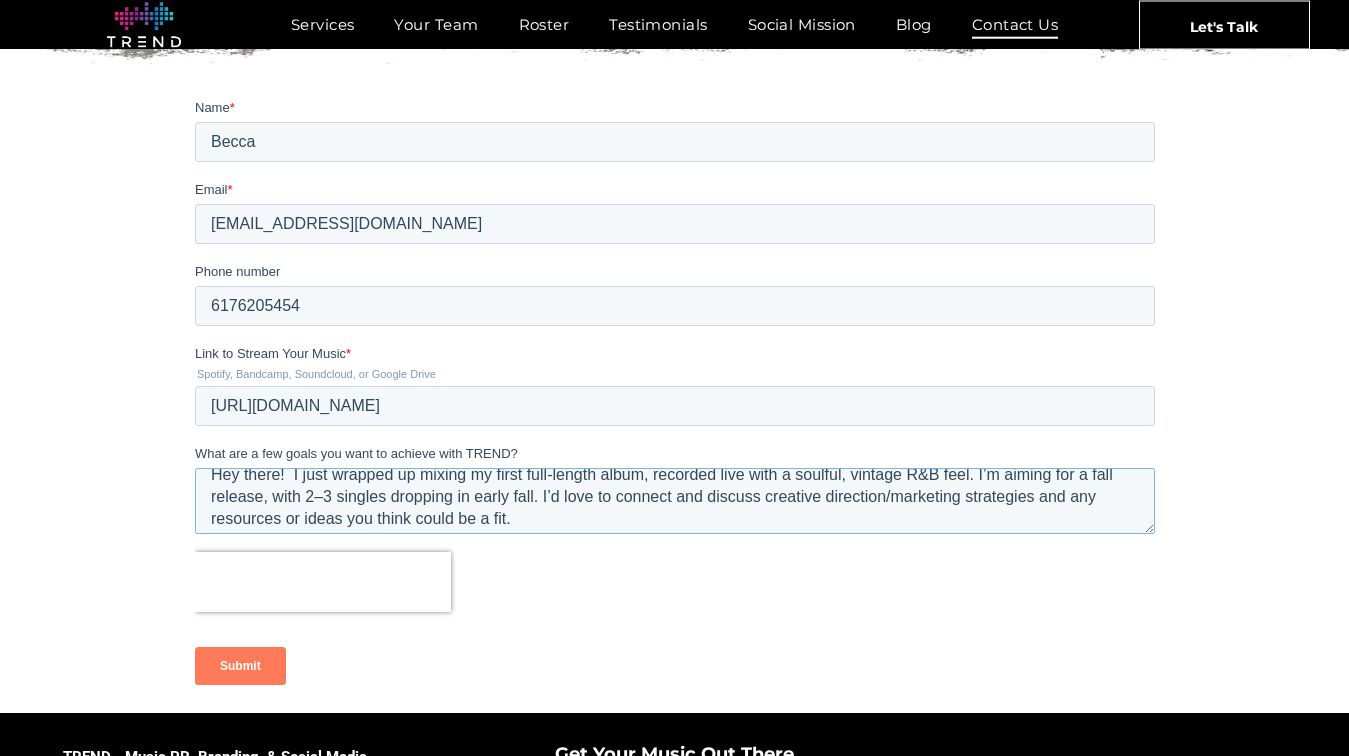 click on "Hey there!  I just wrapped up mixing my first full-length album, recorded live with a soulful, vintage R&B feel. I’m aiming for a fall release, with 2–3 singles dropping in early fall. I’d love to connect and discuss creative direction/marketing strategies and any resources or ideas you think could be a fit." at bounding box center (674, 501) 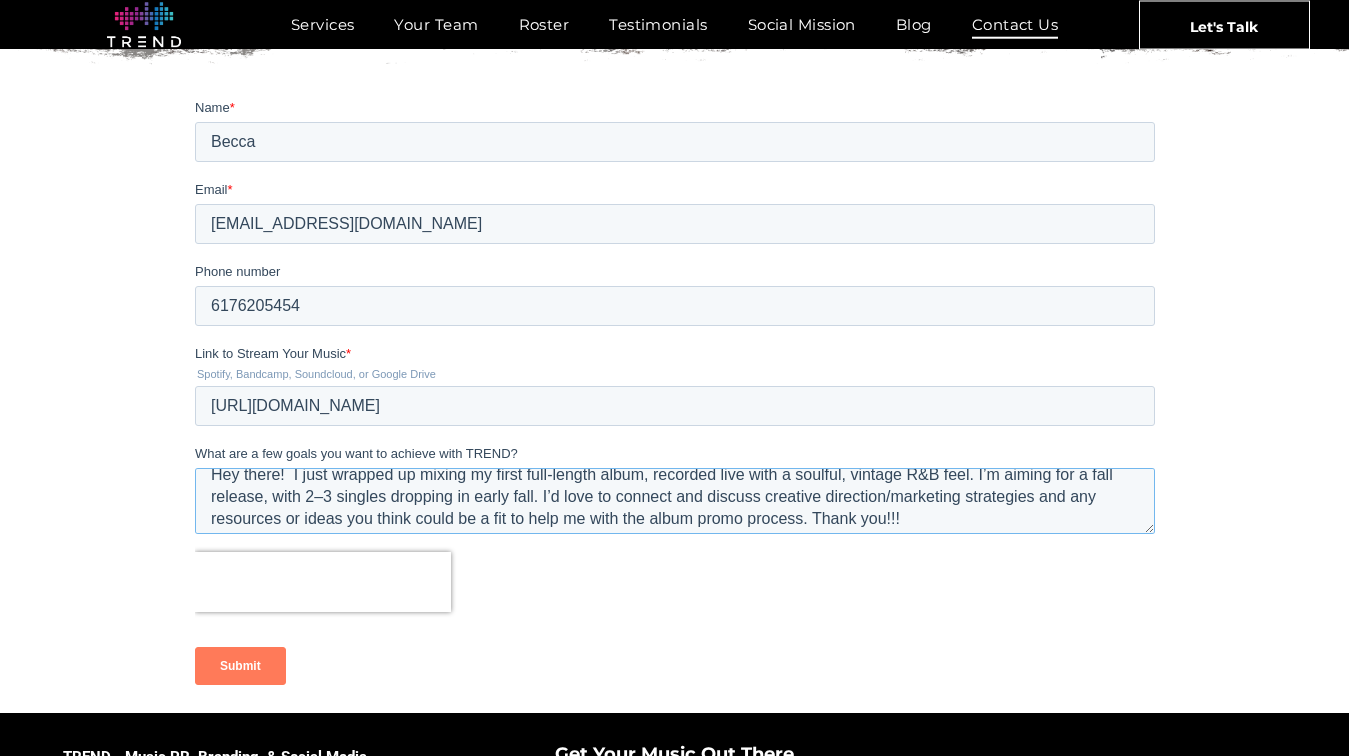 scroll, scrollTop: 0, scrollLeft: 0, axis: both 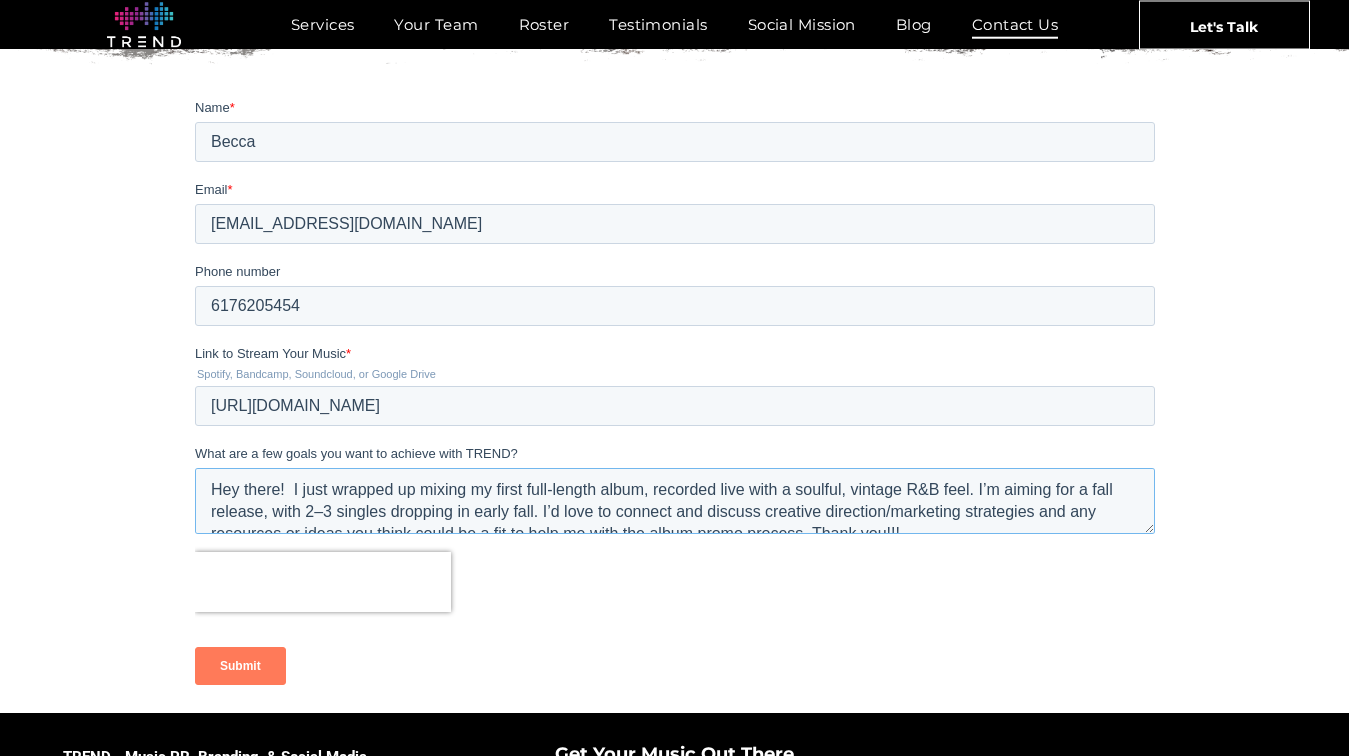 drag, startPoint x: 919, startPoint y: 514, endPoint x: 230, endPoint y: 377, distance: 702.48846 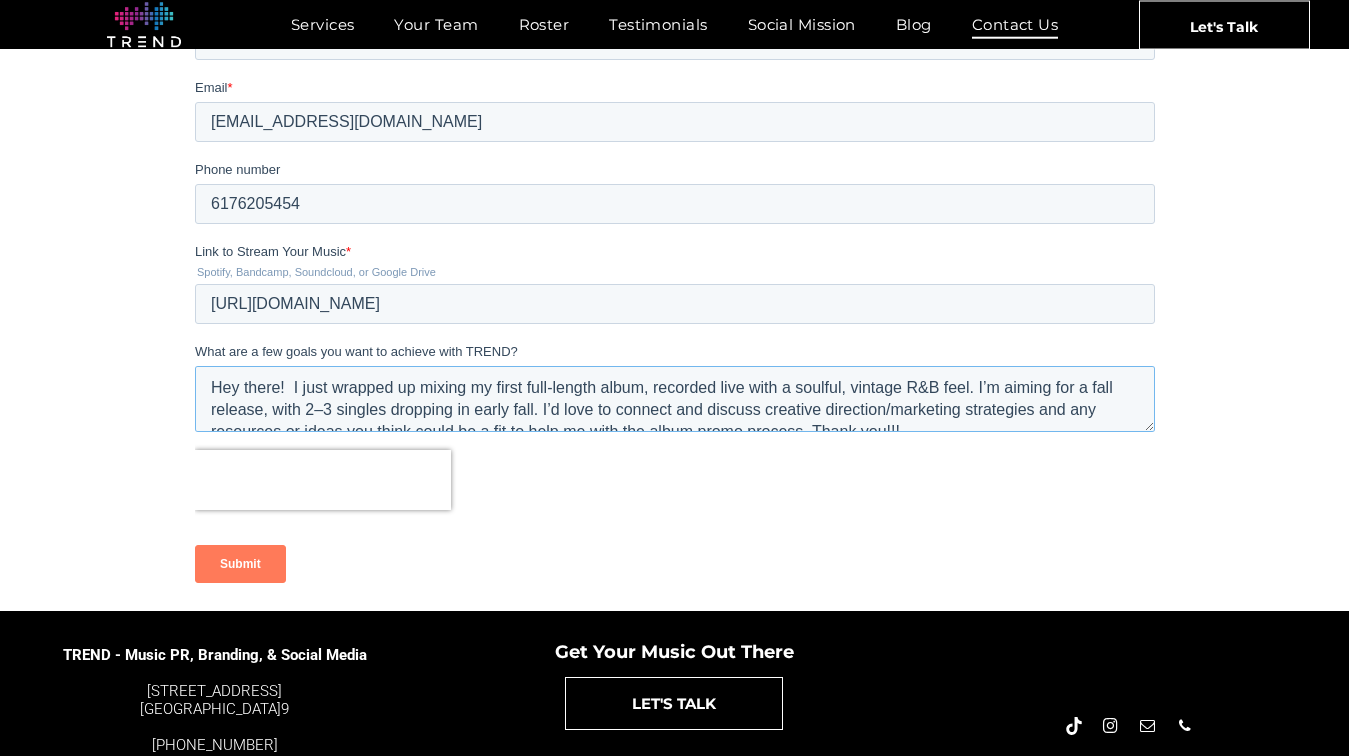 type on "Hey there!  I just wrapped up mixing my first full-length album, recorded live with a soulful, vintage R&B feel. I’m aiming for a fall release, with 2–3 singles dropping in early fall. I’d love to connect and discuss creative direction/marketing strategies and any resources or ideas you think could be a fit to help me with the album promo process. Thank you!!!" 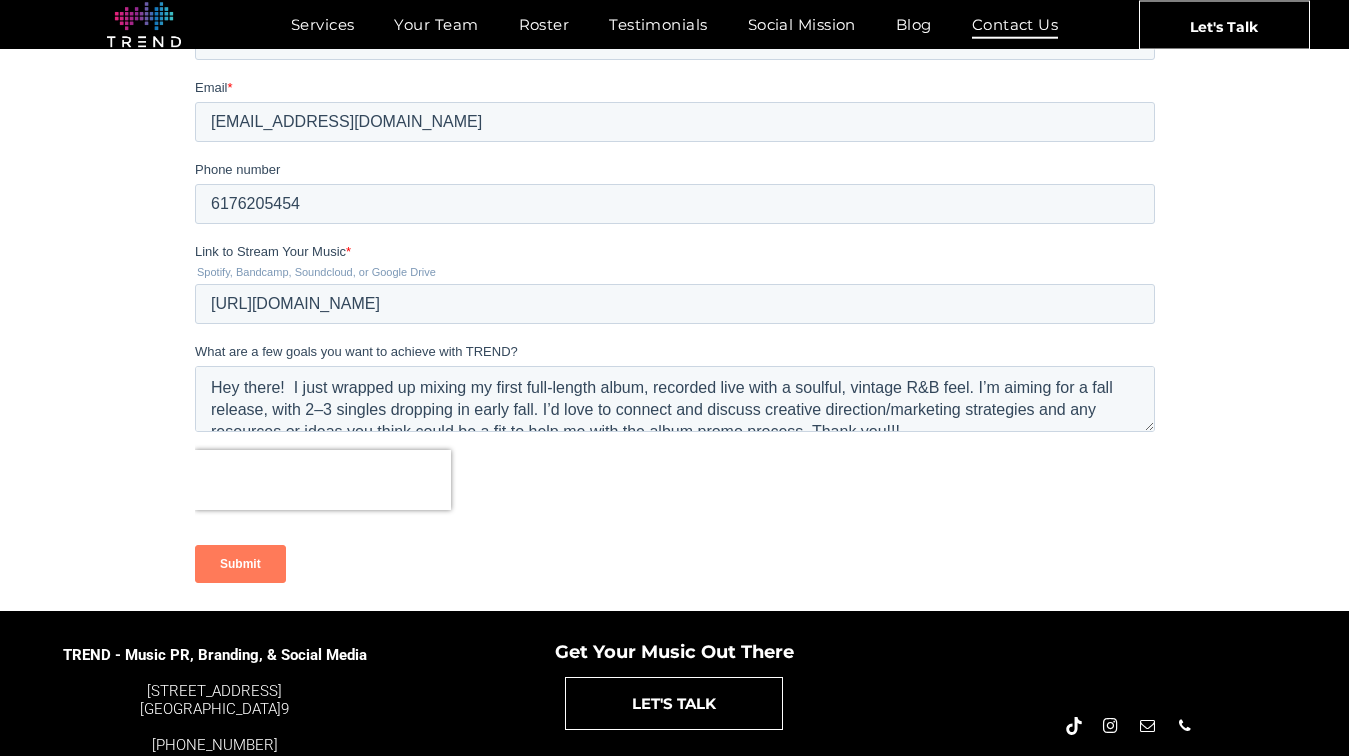 click on "Submit" at bounding box center (239, 565) 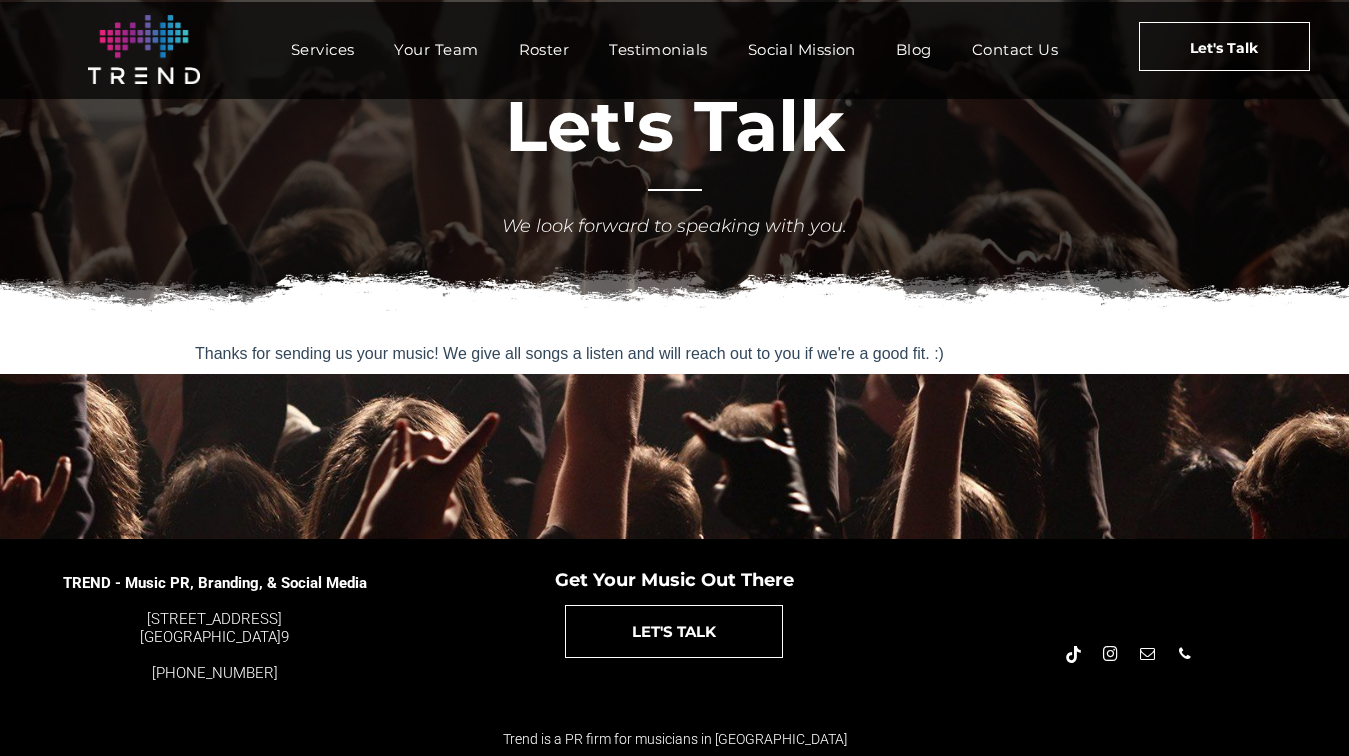 scroll, scrollTop: 0, scrollLeft: 0, axis: both 